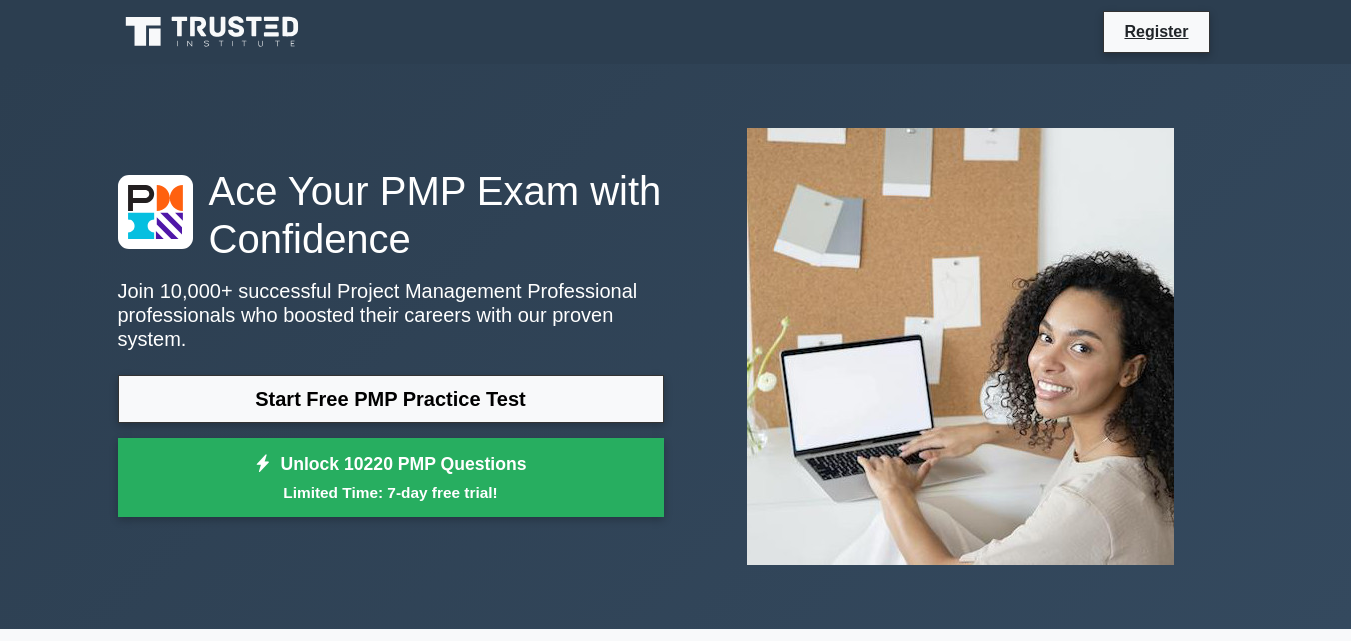 scroll, scrollTop: 0, scrollLeft: 0, axis: both 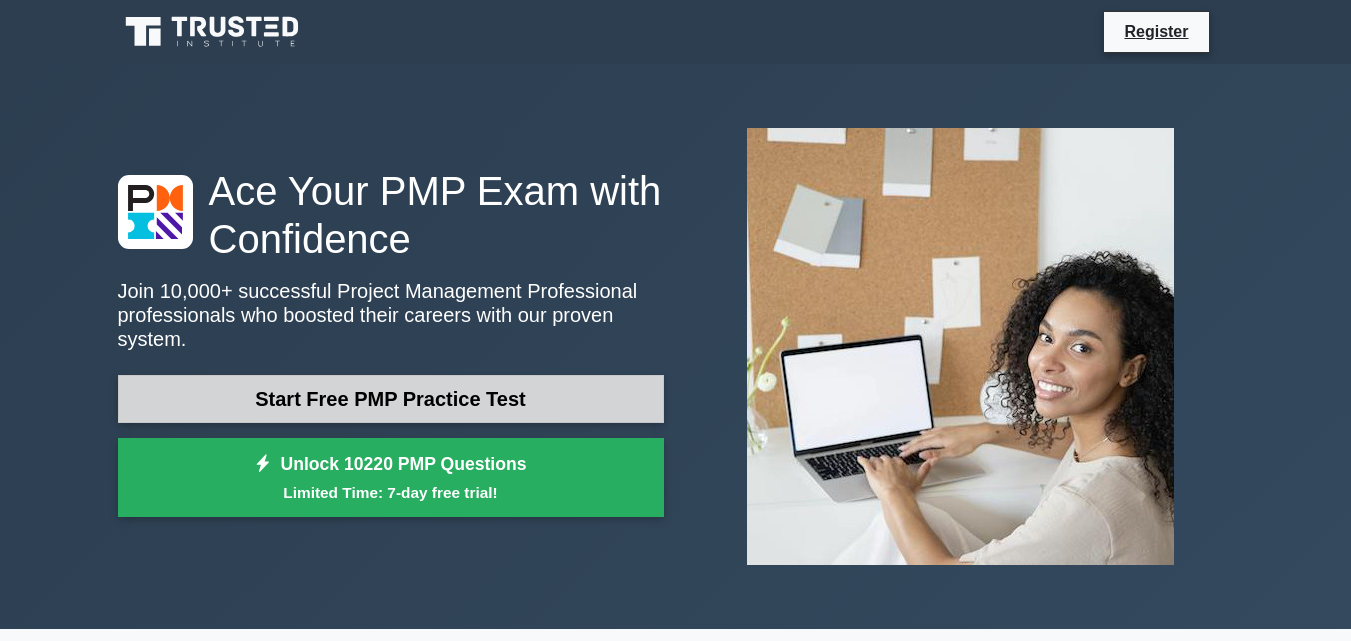 click on "Start Free PMP Practice Test" at bounding box center (391, 399) 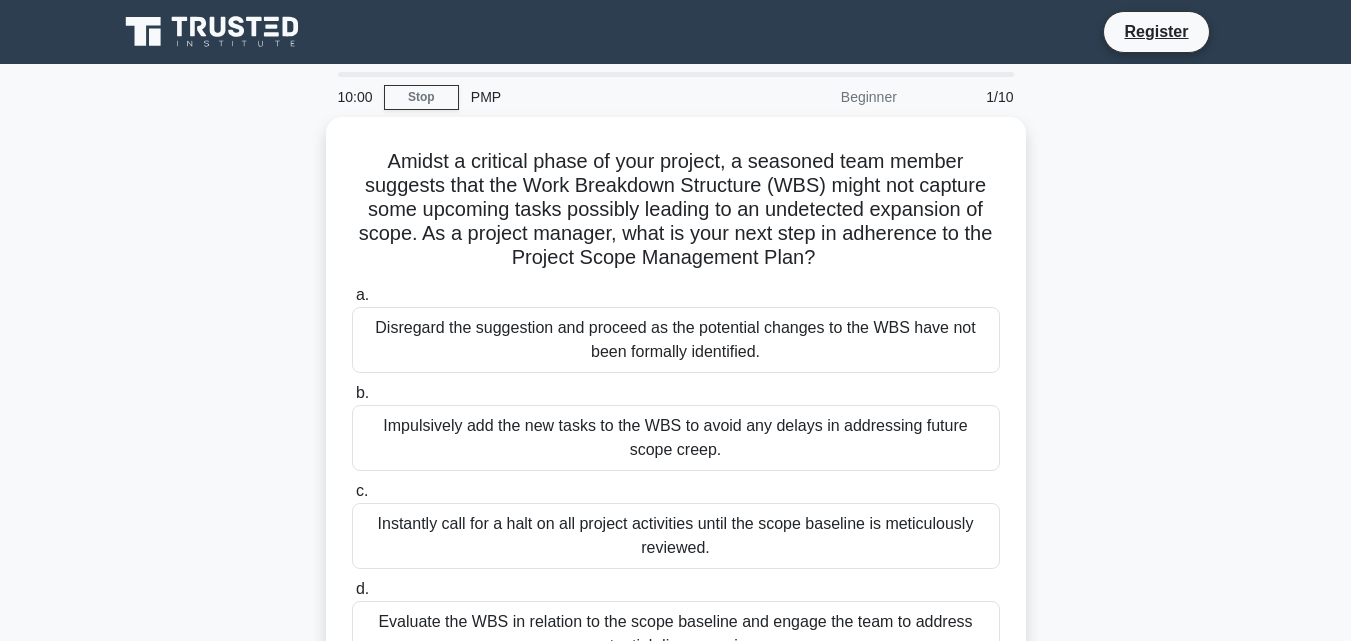 scroll, scrollTop: 0, scrollLeft: 0, axis: both 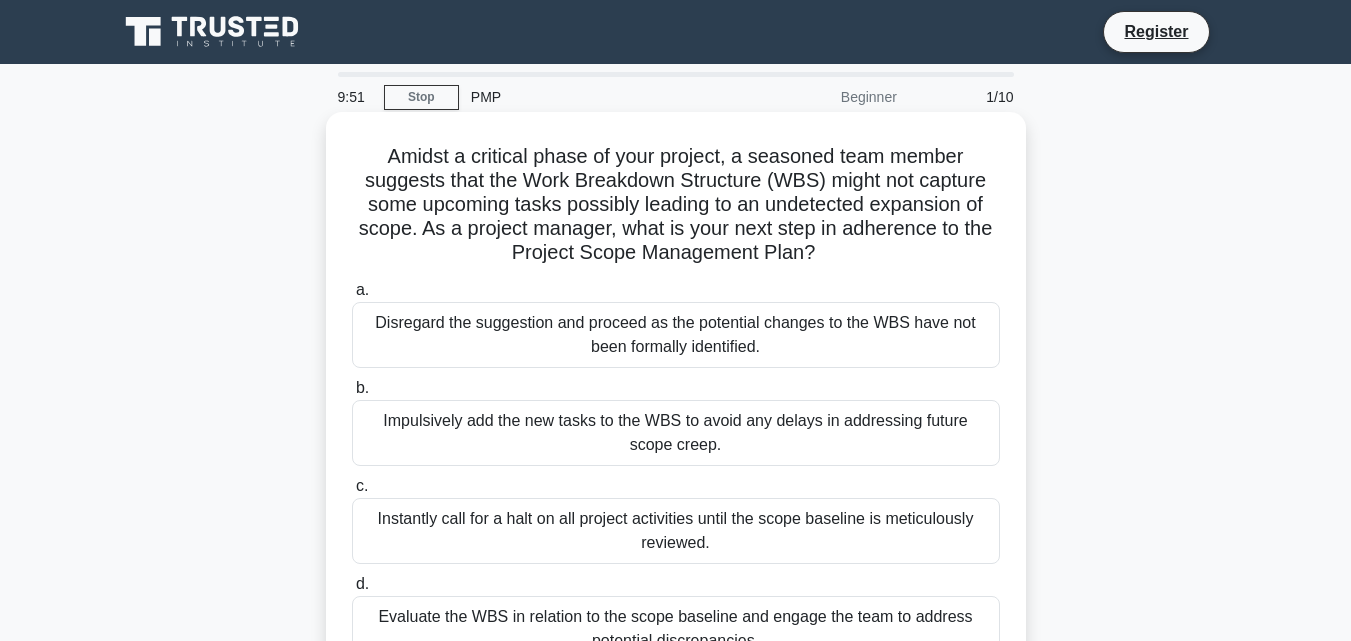 click on "Impulsively add the new tasks to the WBS to avoid any delays in addressing future scope creep." at bounding box center [676, 433] 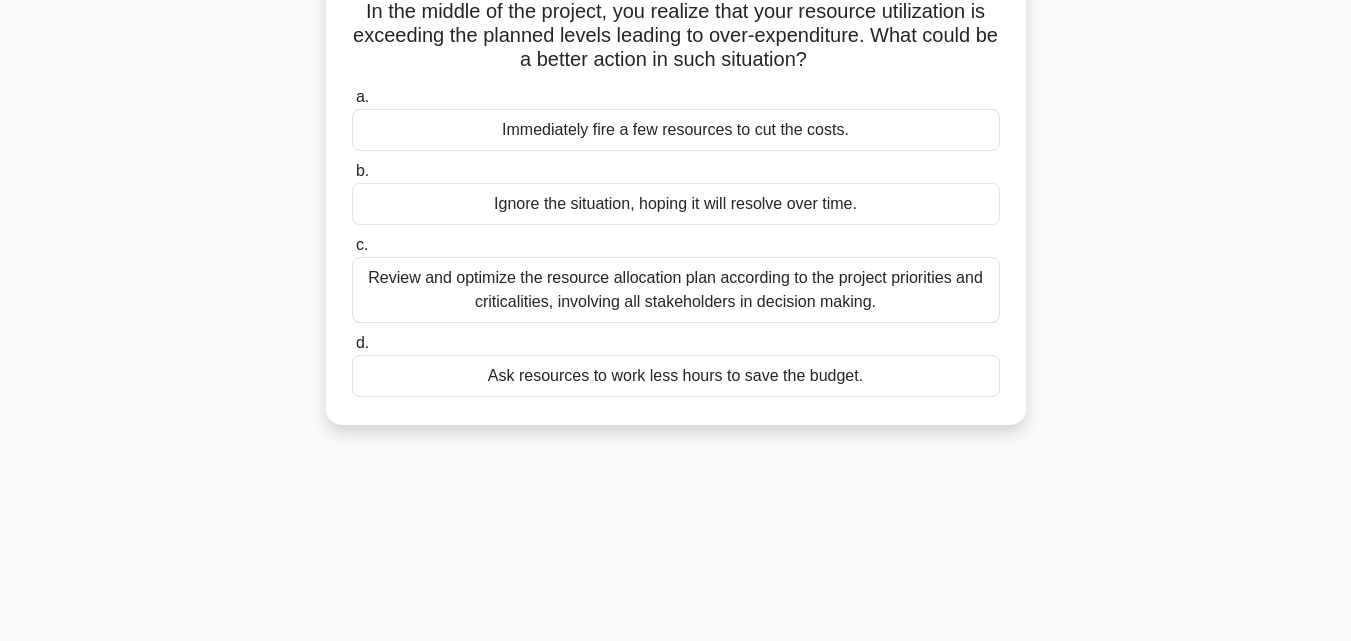 scroll, scrollTop: 0, scrollLeft: 0, axis: both 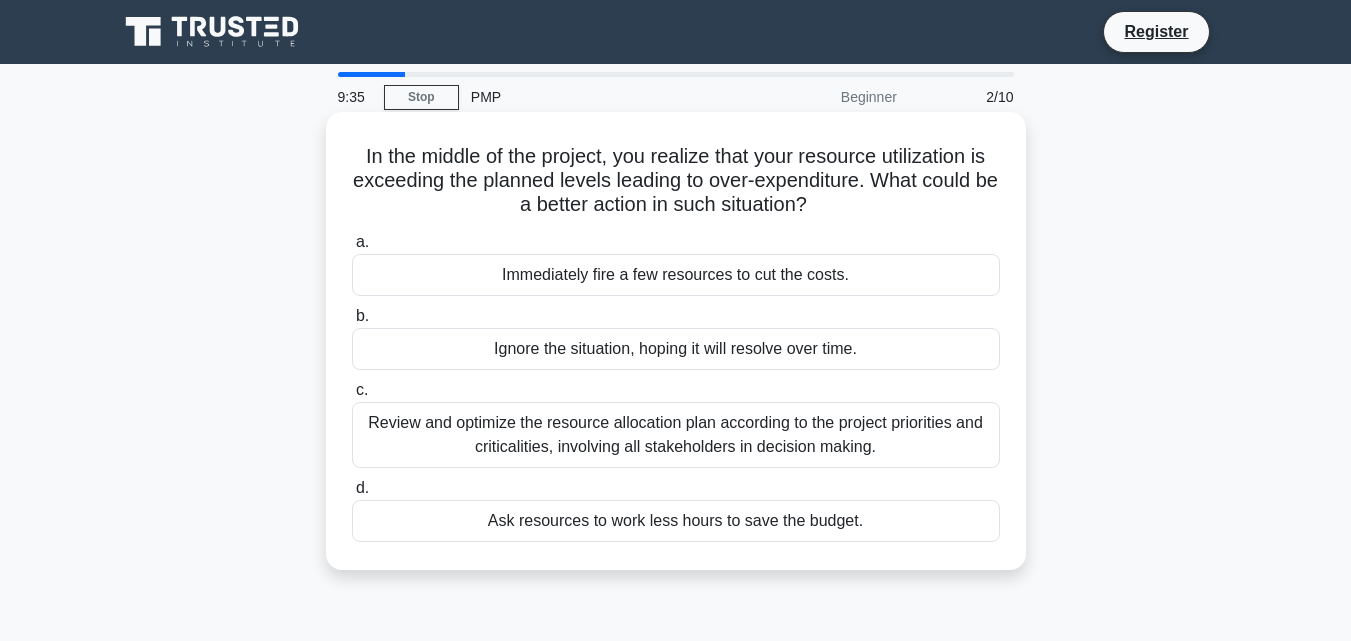 click on "Review and optimize the resource allocation plan according to the project priorities and criticalities, involving all stakeholders in decision making." at bounding box center (676, 435) 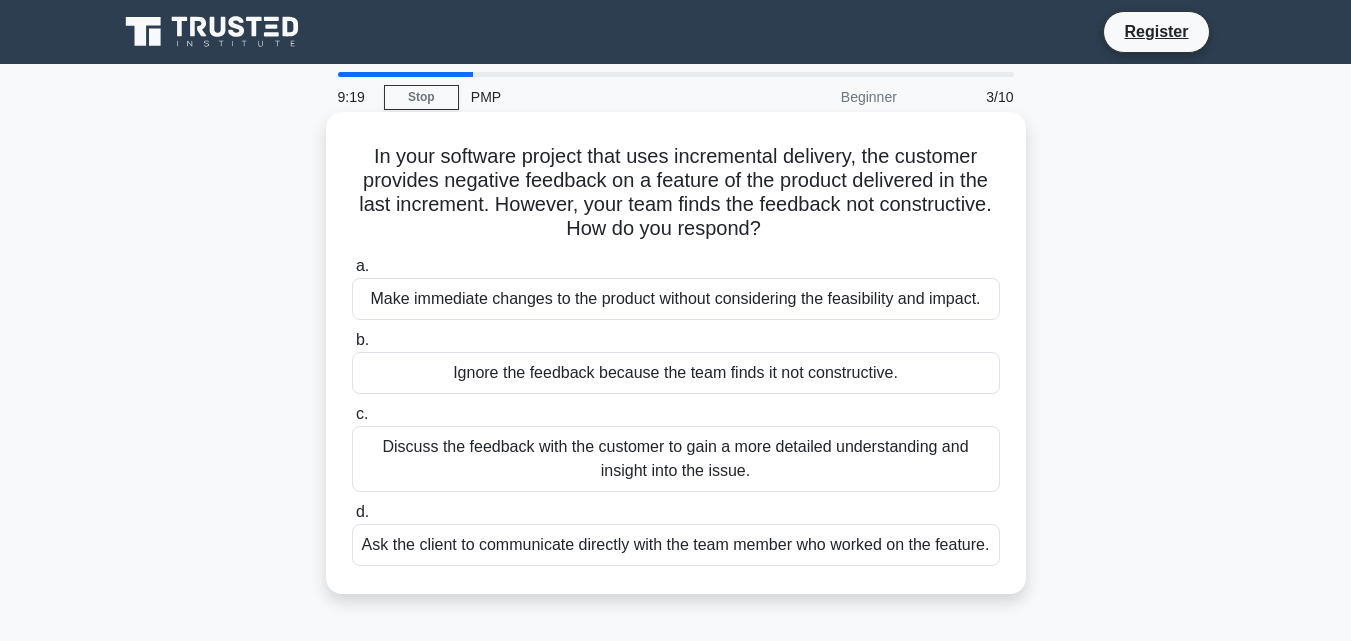 click on "Discuss the feedback with the customer to gain a more detailed understanding and insight into the issue." at bounding box center [676, 459] 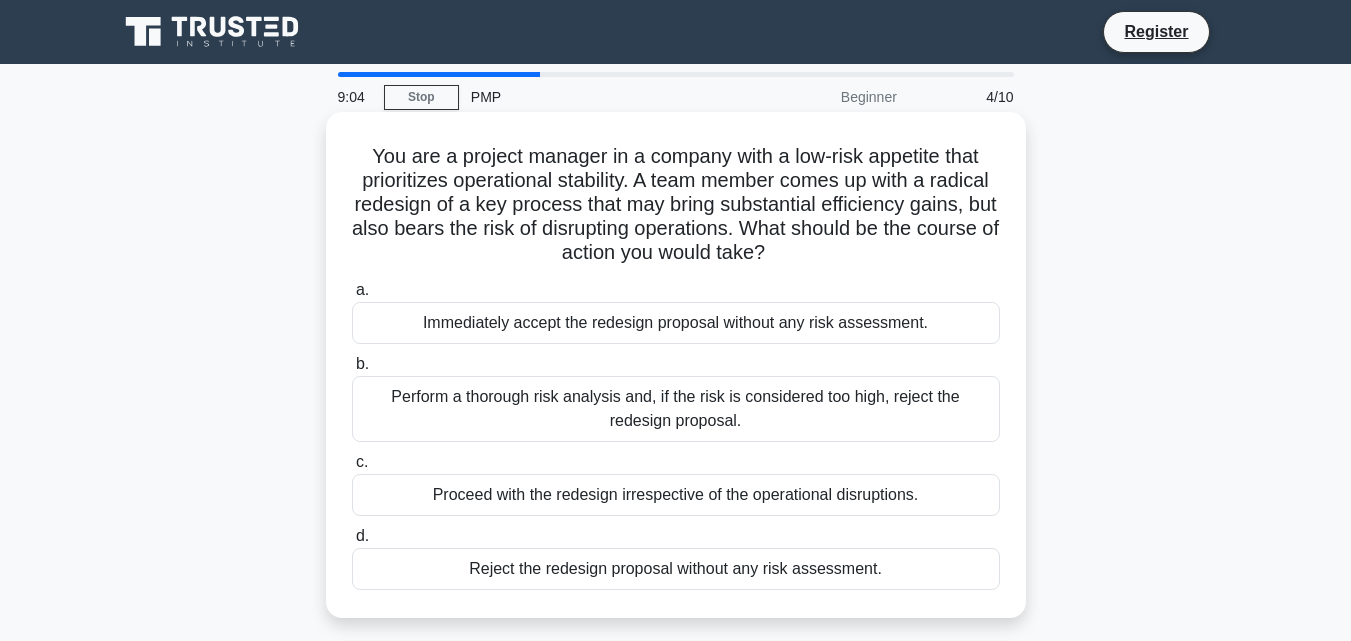 click on "Perform a thorough risk analysis and, if the risk is considered too high, reject the redesign proposal." at bounding box center (676, 409) 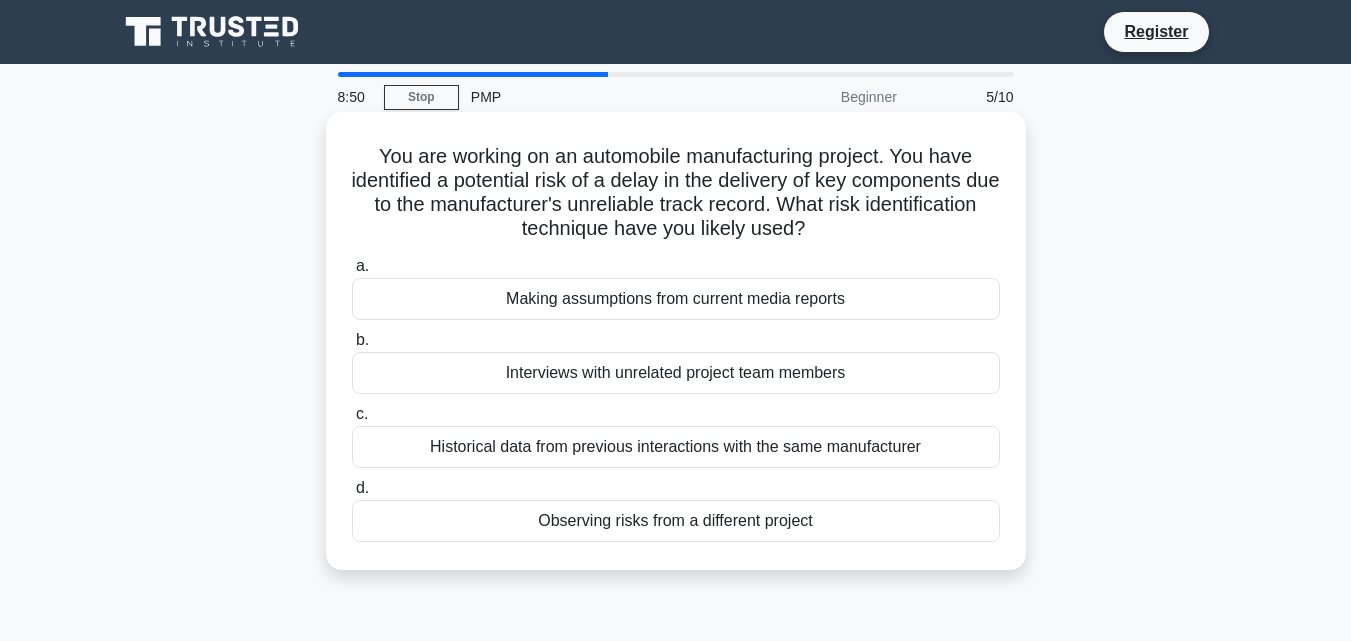 click on "Historical data from previous interactions with the same manufacturer" at bounding box center [676, 447] 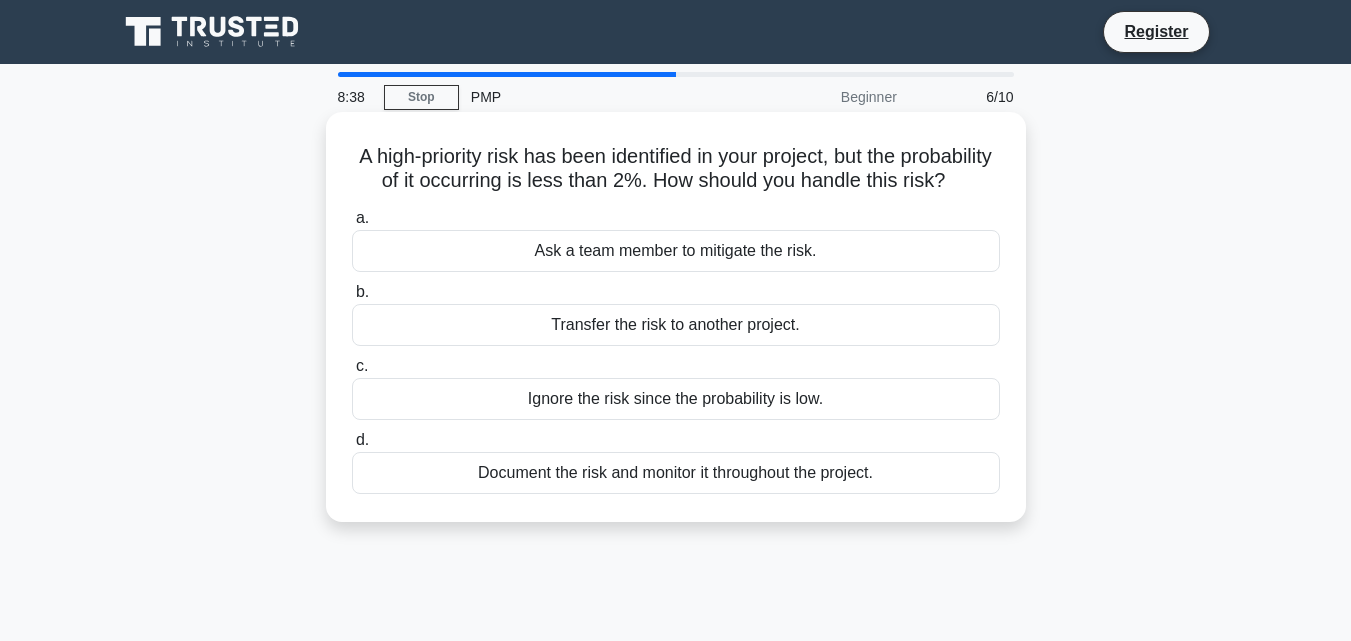 click on "Ignore the risk since the probability is low." at bounding box center (676, 399) 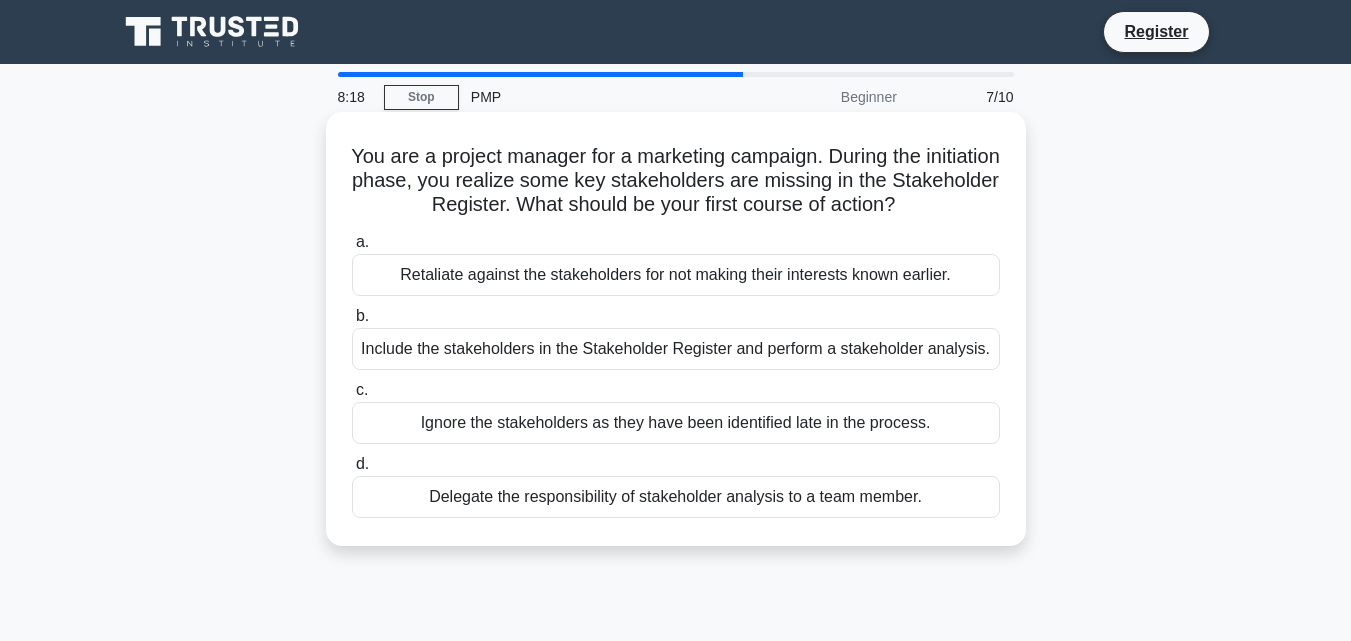 click on "Include the stakeholders in the Stakeholder Register and perform a stakeholder analysis." at bounding box center [676, 349] 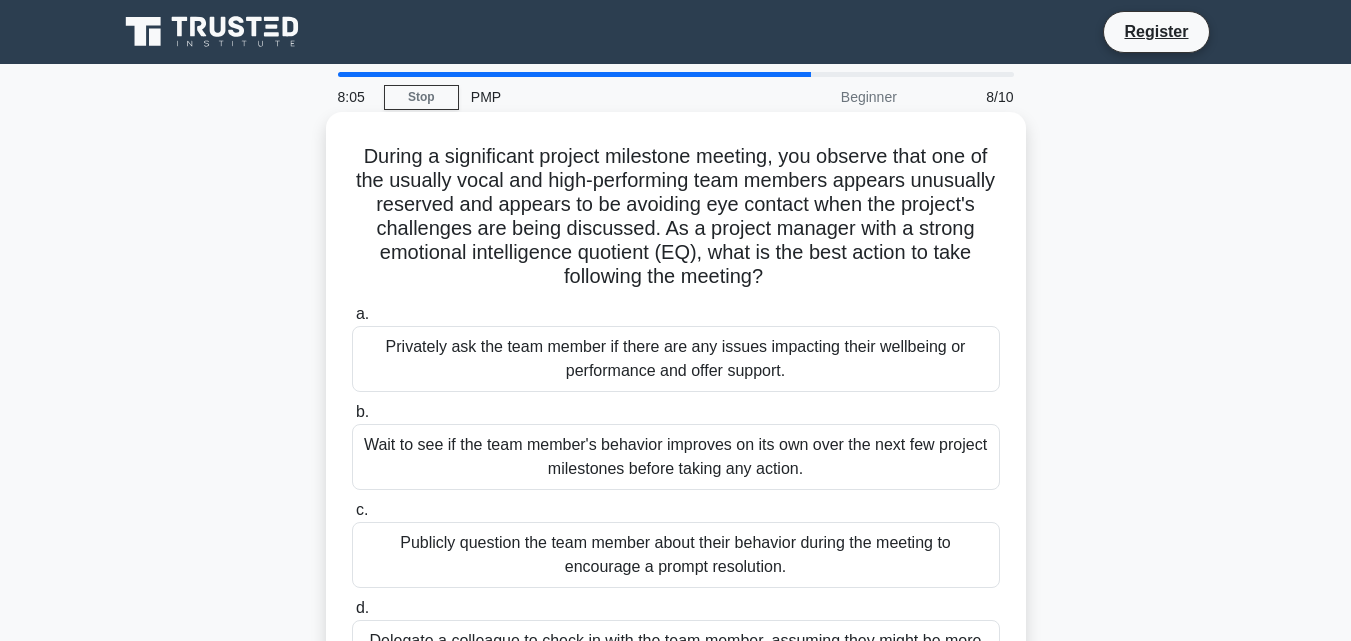 click on "Privately ask the team member if there are any issues impacting their wellbeing or performance and offer support." at bounding box center [676, 359] 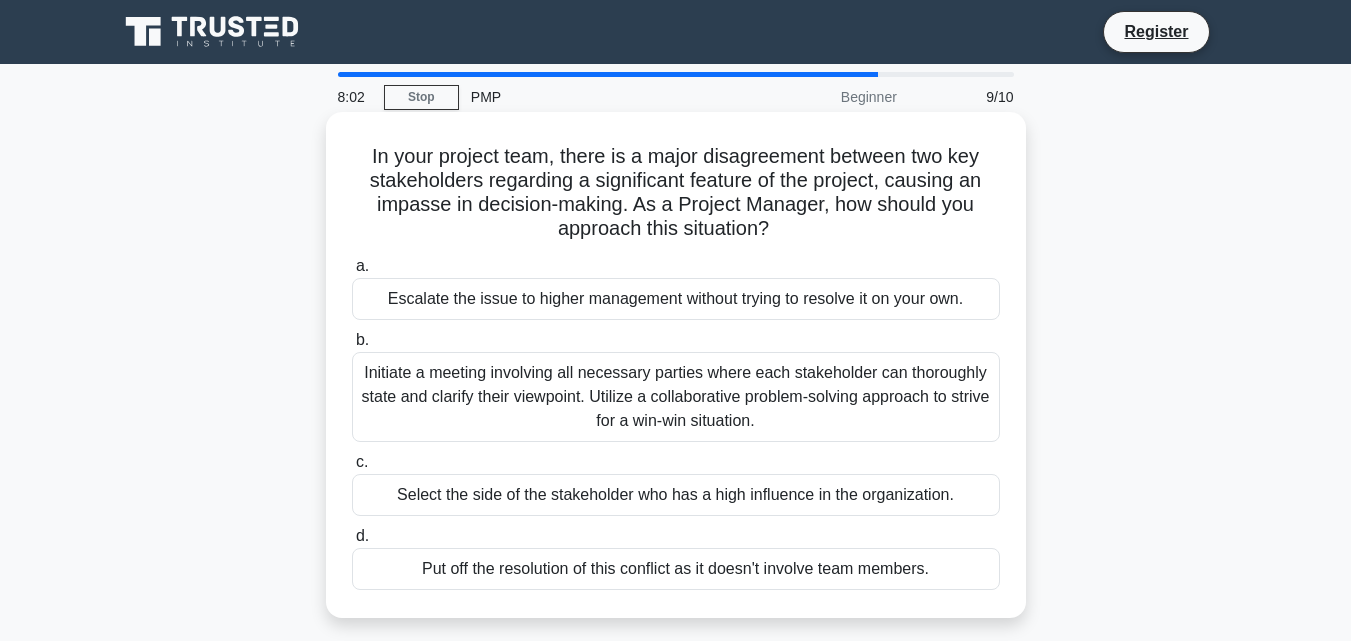 click on "Initiate a meeting involving all necessary parties where each stakeholder can thoroughly state and clarify their viewpoint. Utilize a collaborative problem-solving approach to strive for a win-win situation." at bounding box center [676, 397] 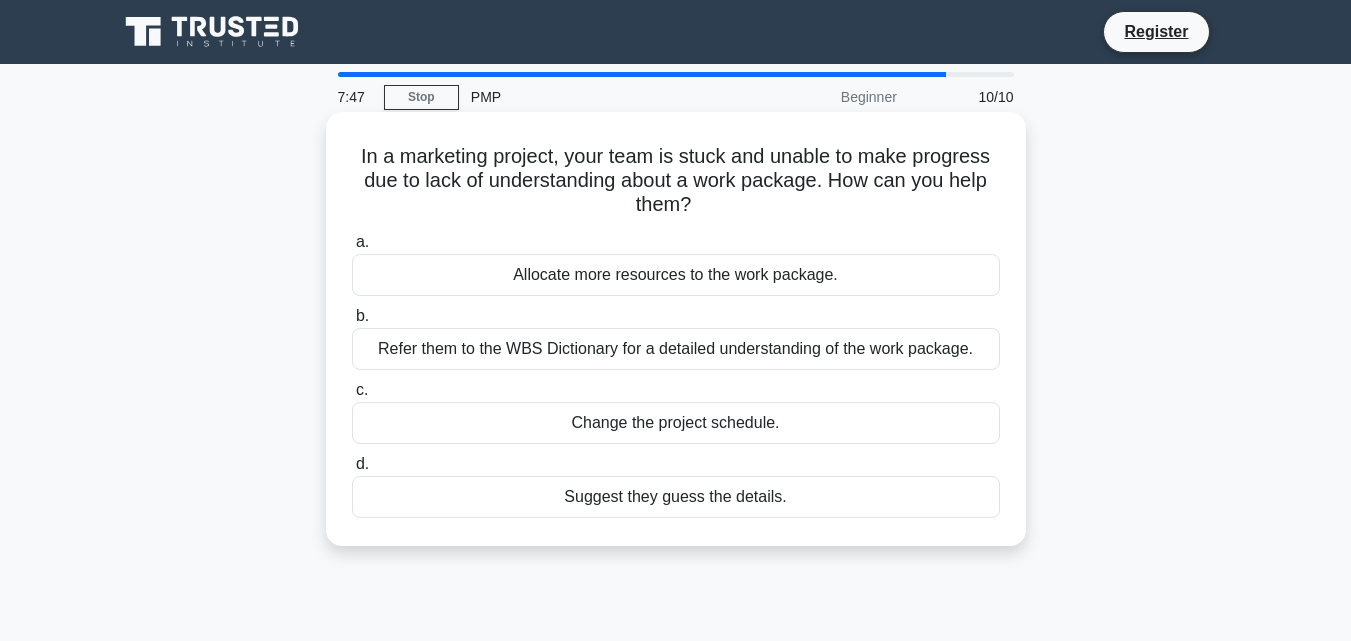 click on "Refer them to the WBS Dictionary for a detailed understanding of the work package." at bounding box center [676, 349] 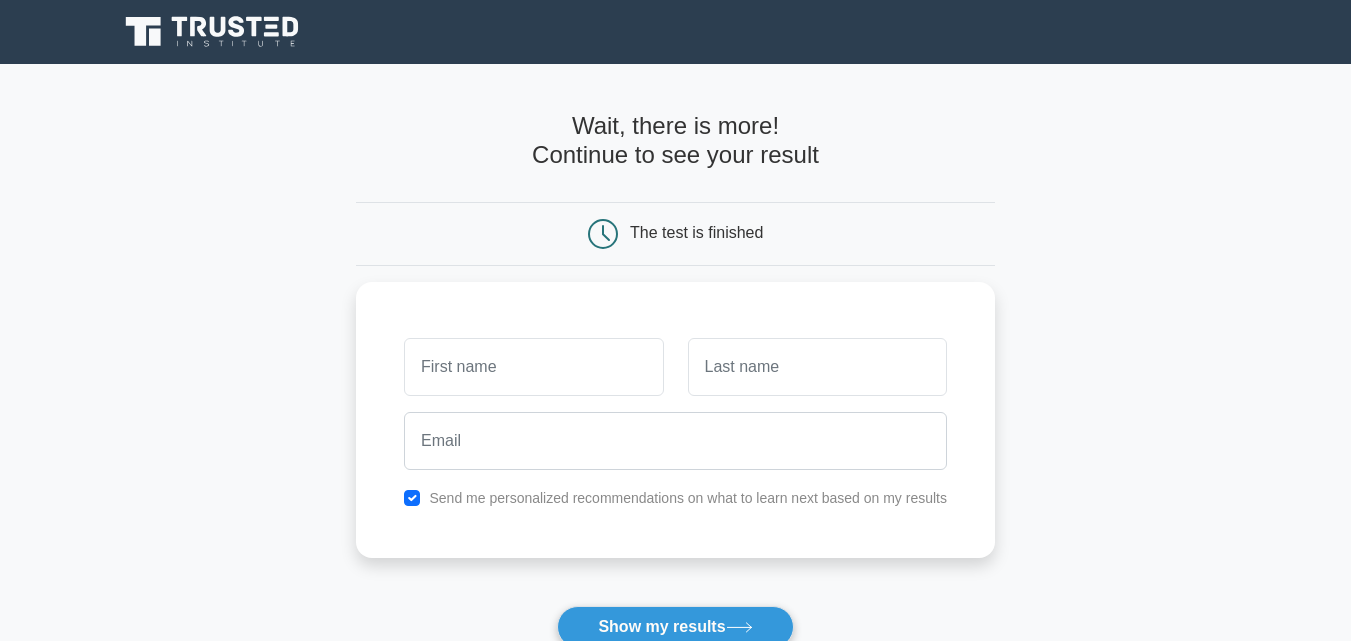scroll, scrollTop: 0, scrollLeft: 0, axis: both 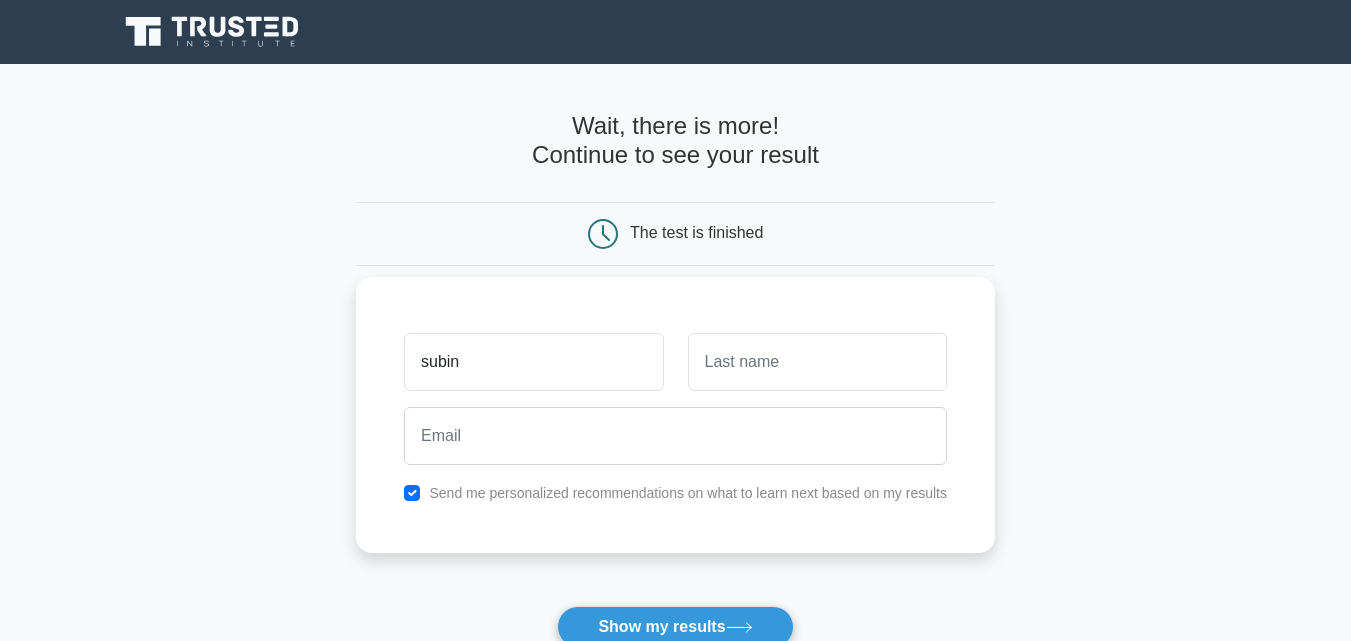 type on "subin" 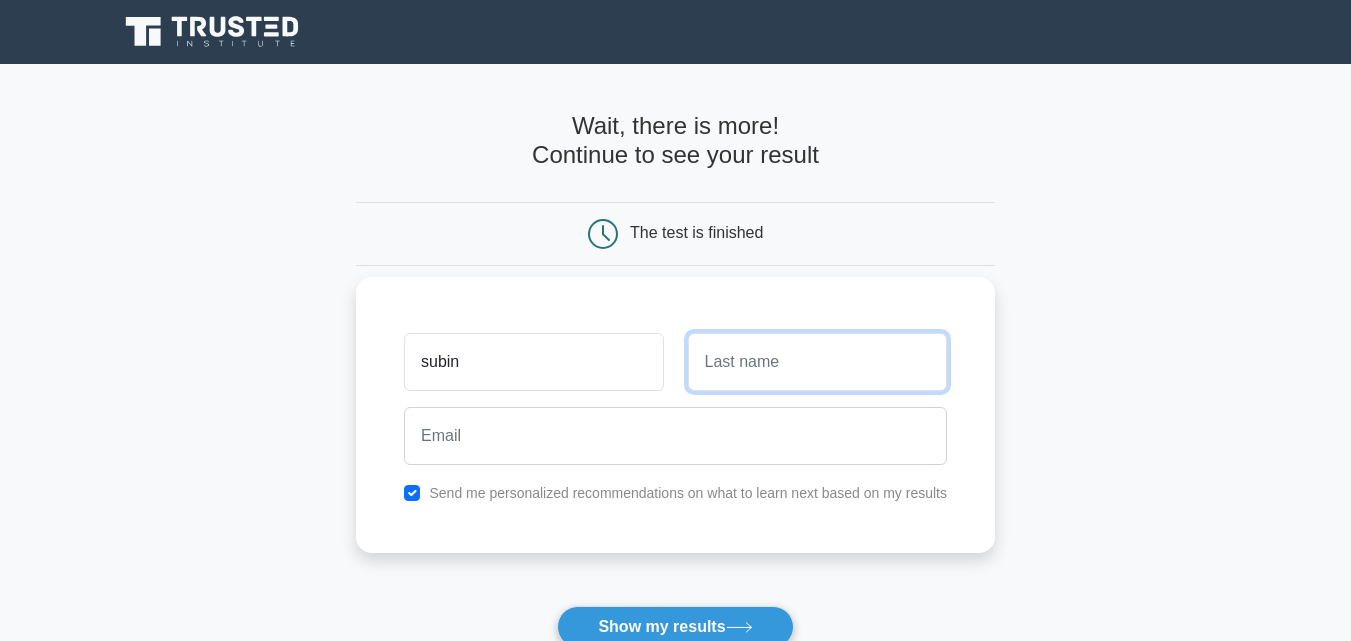 click at bounding box center (817, 362) 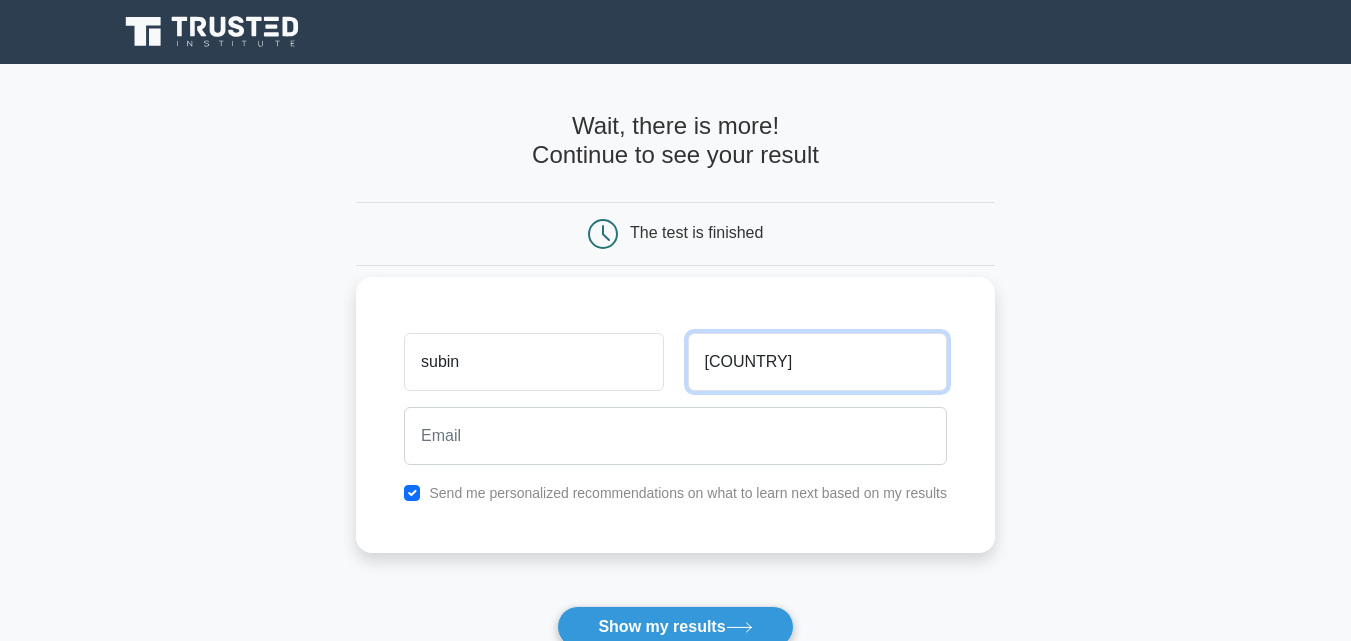 type on "[COUNTRY]" 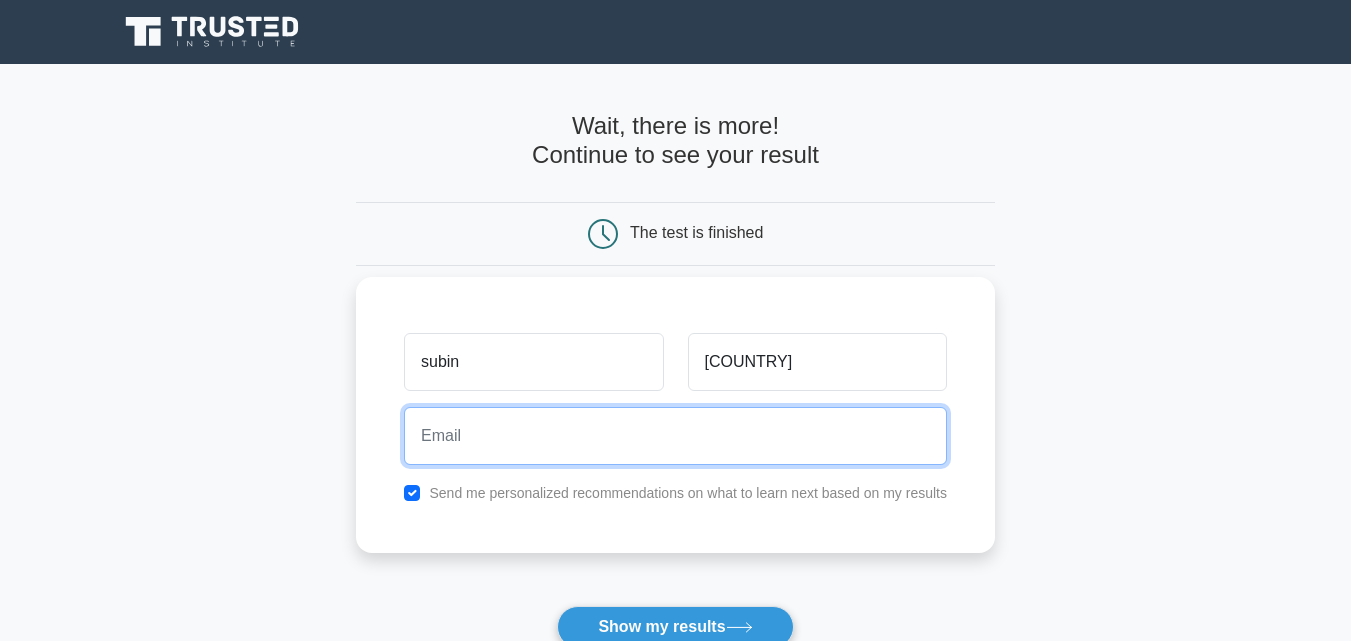 click at bounding box center (675, 436) 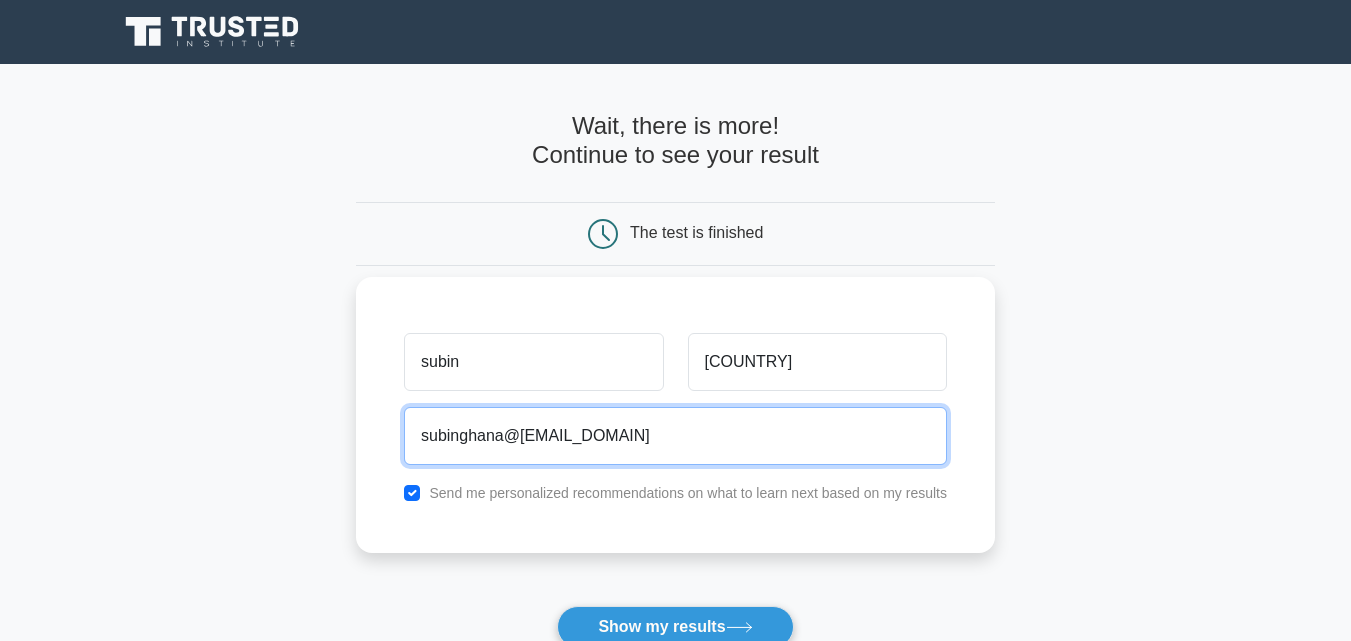 type on "[EMAIL]" 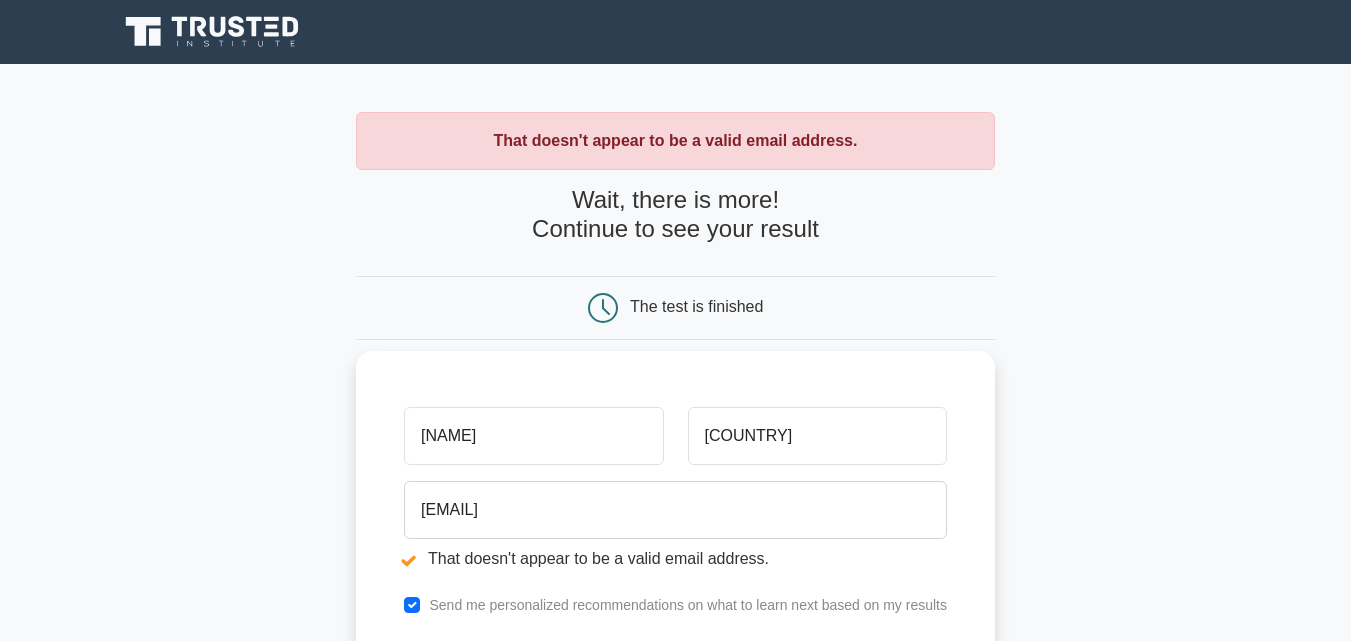 scroll, scrollTop: 0, scrollLeft: 0, axis: both 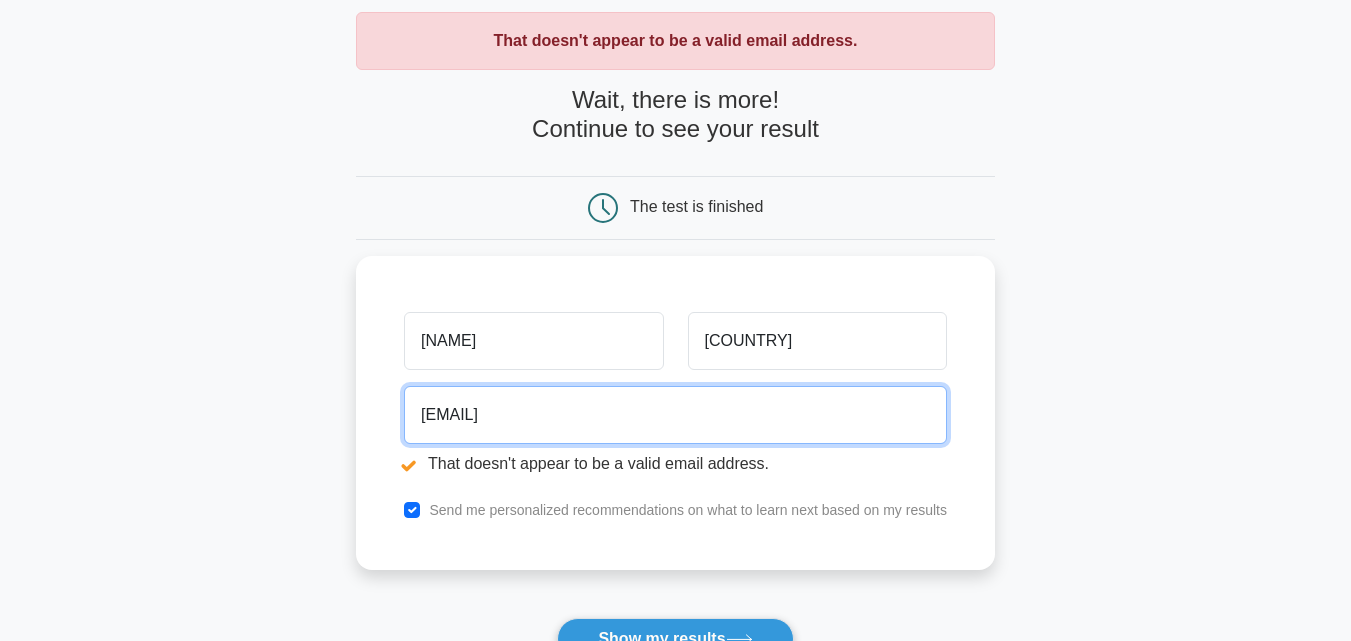 drag, startPoint x: 570, startPoint y: 413, endPoint x: 354, endPoint y: 418, distance: 216.05786 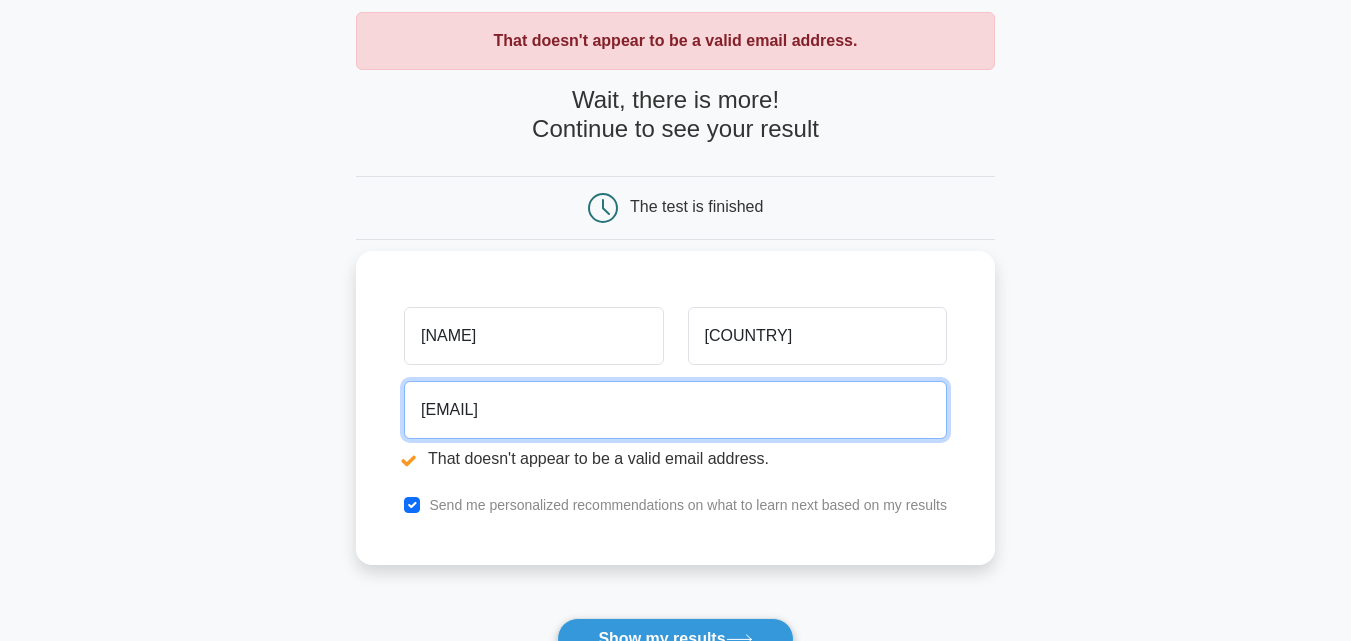 type on "salinbohara69@gmail.com" 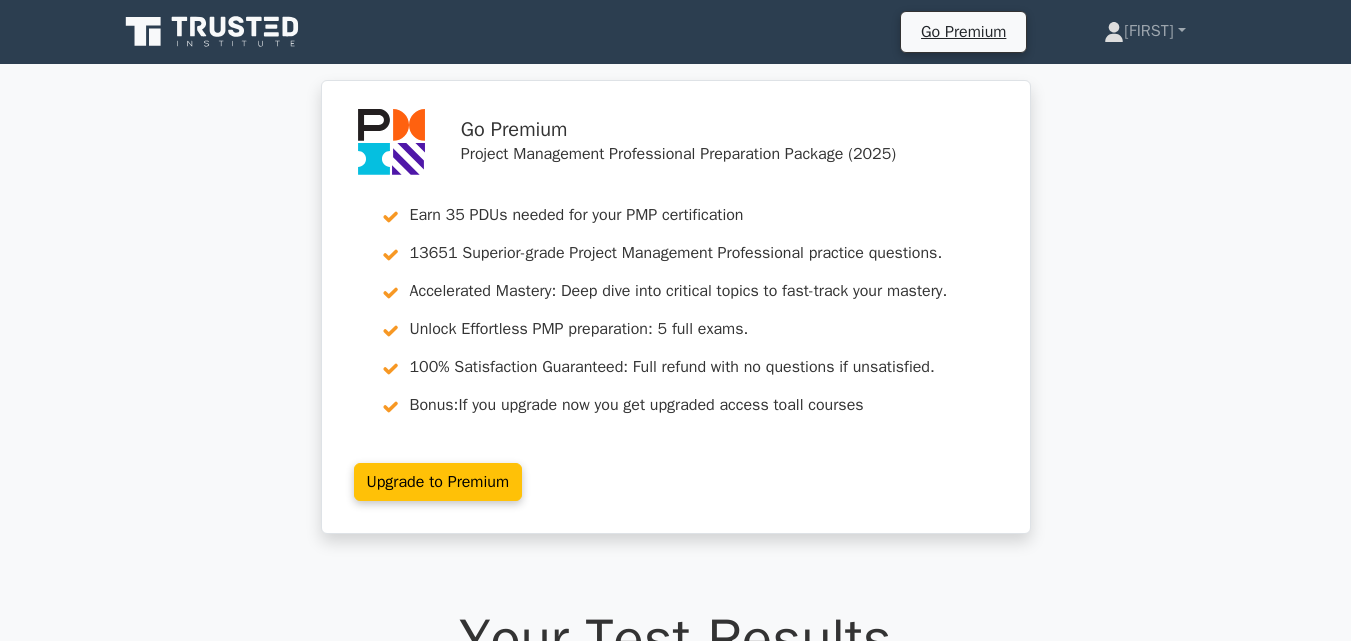 scroll, scrollTop: 0, scrollLeft: 0, axis: both 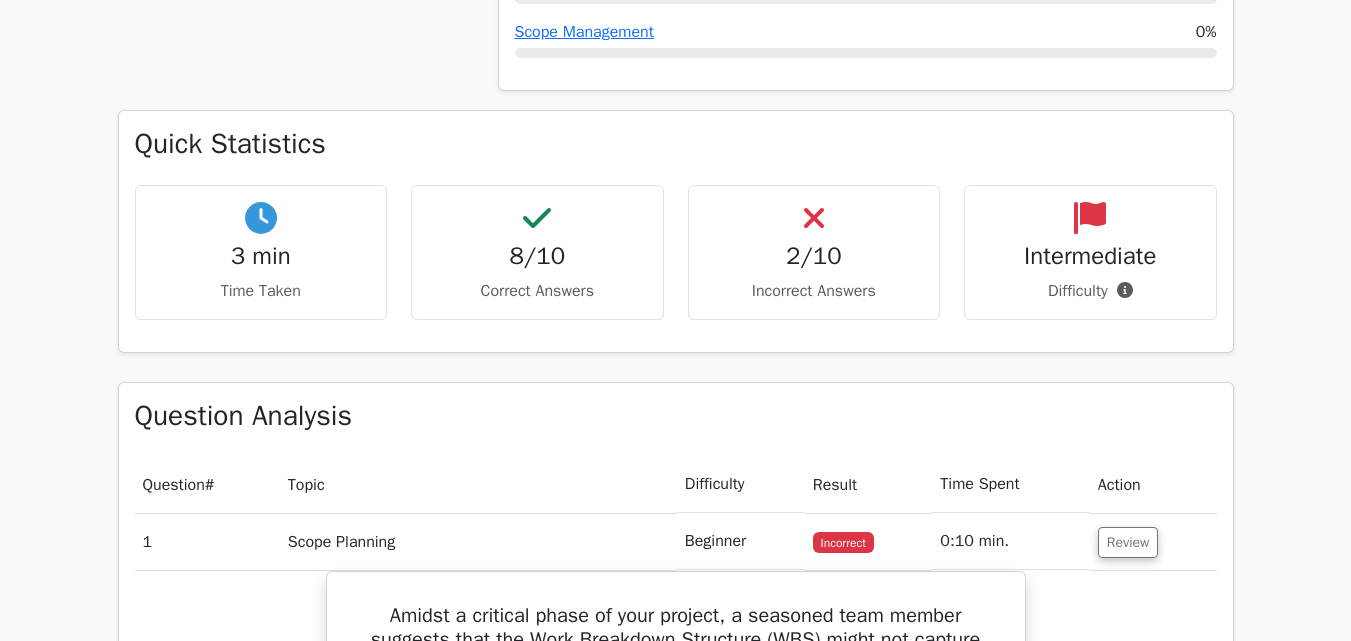 click on "2/10
Incorrect Answers" at bounding box center [814, 252] 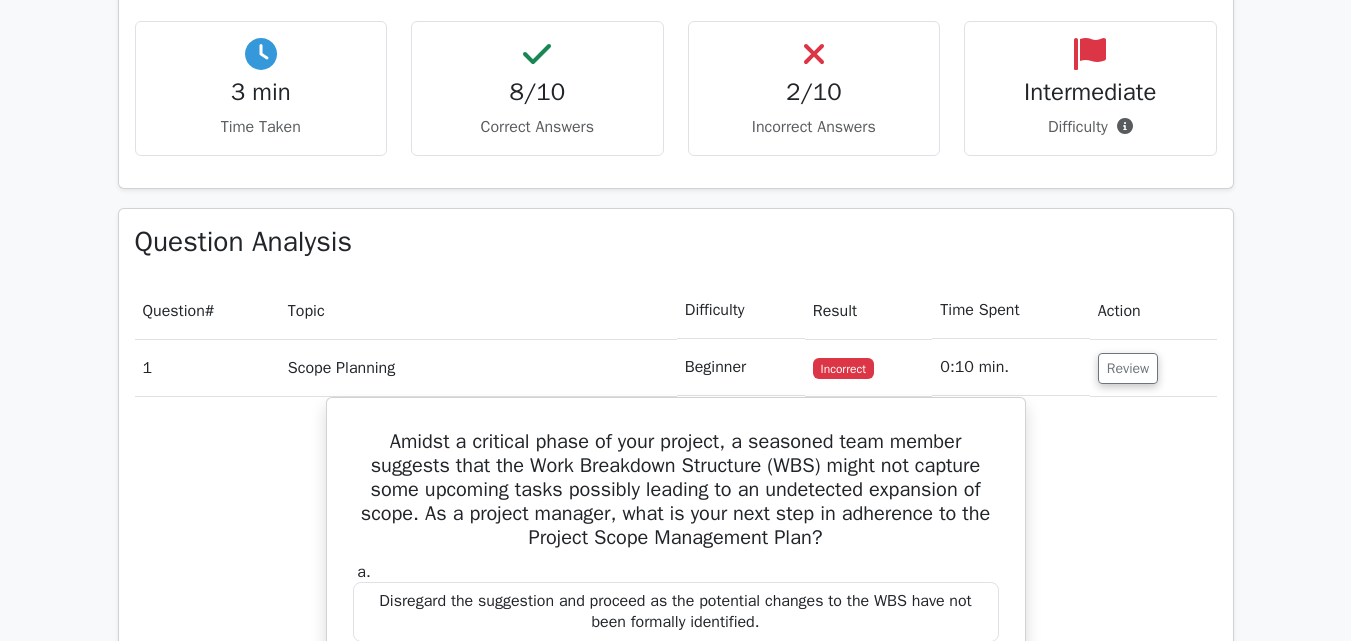 scroll, scrollTop: 1400, scrollLeft: 0, axis: vertical 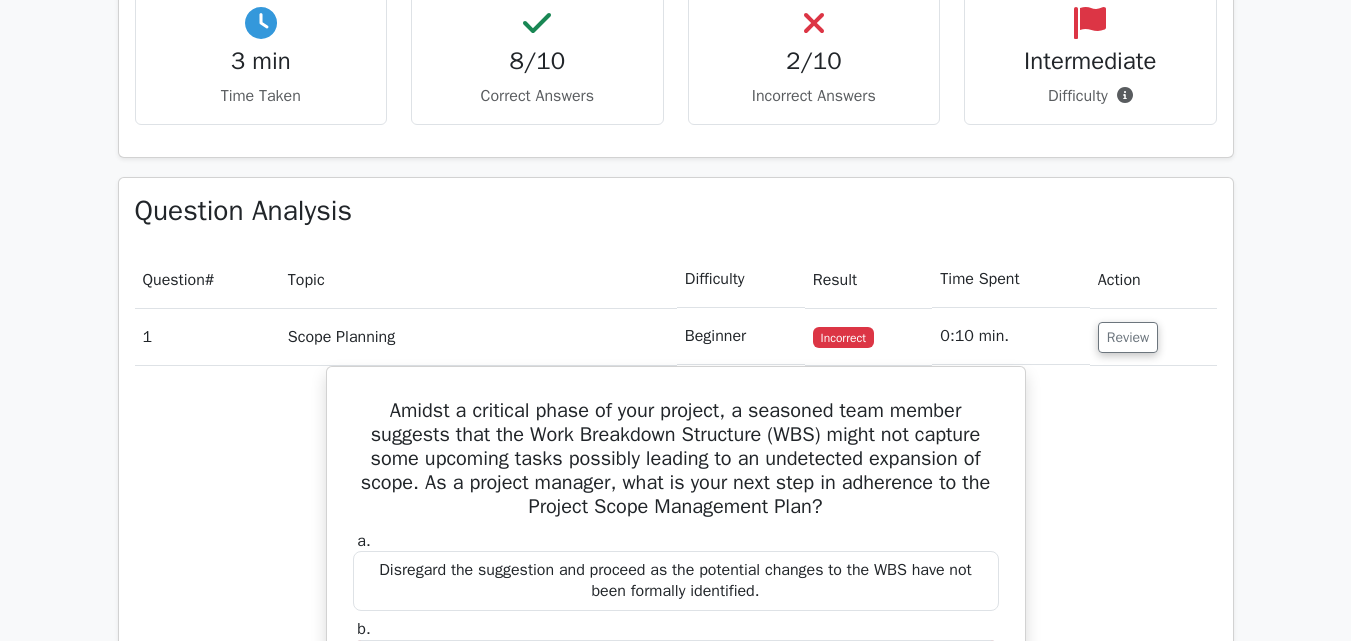 click on "Result" at bounding box center (869, 279) 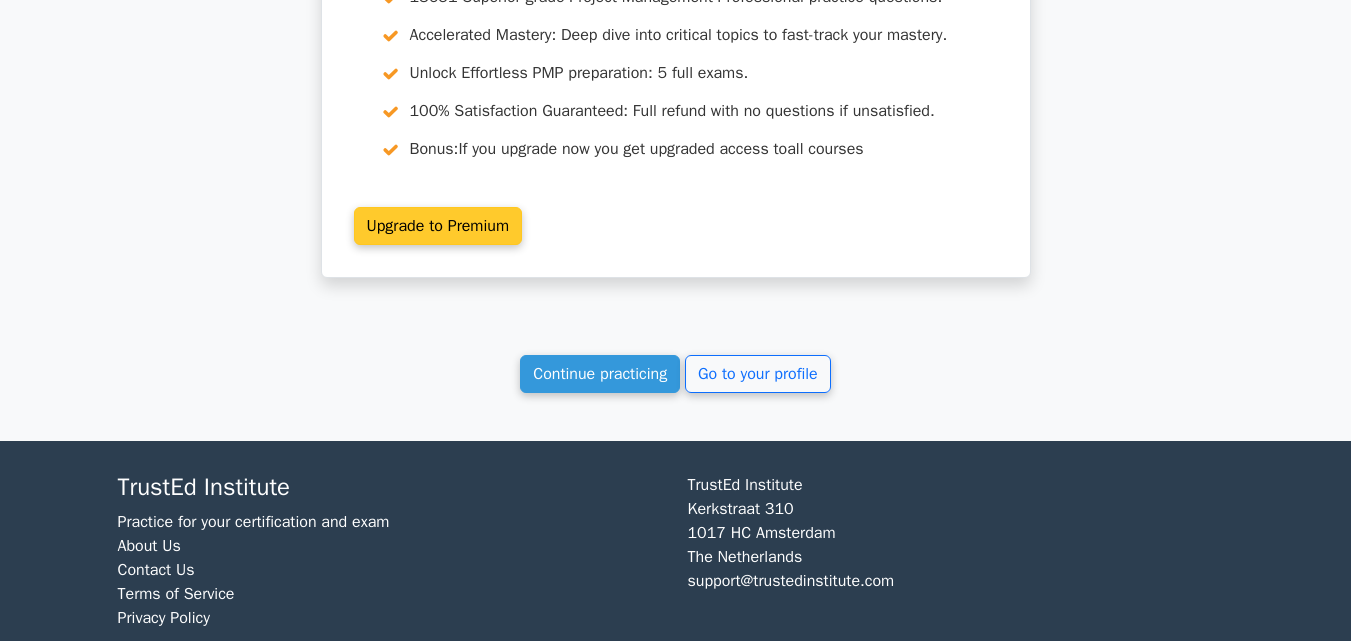 scroll, scrollTop: 3700, scrollLeft: 0, axis: vertical 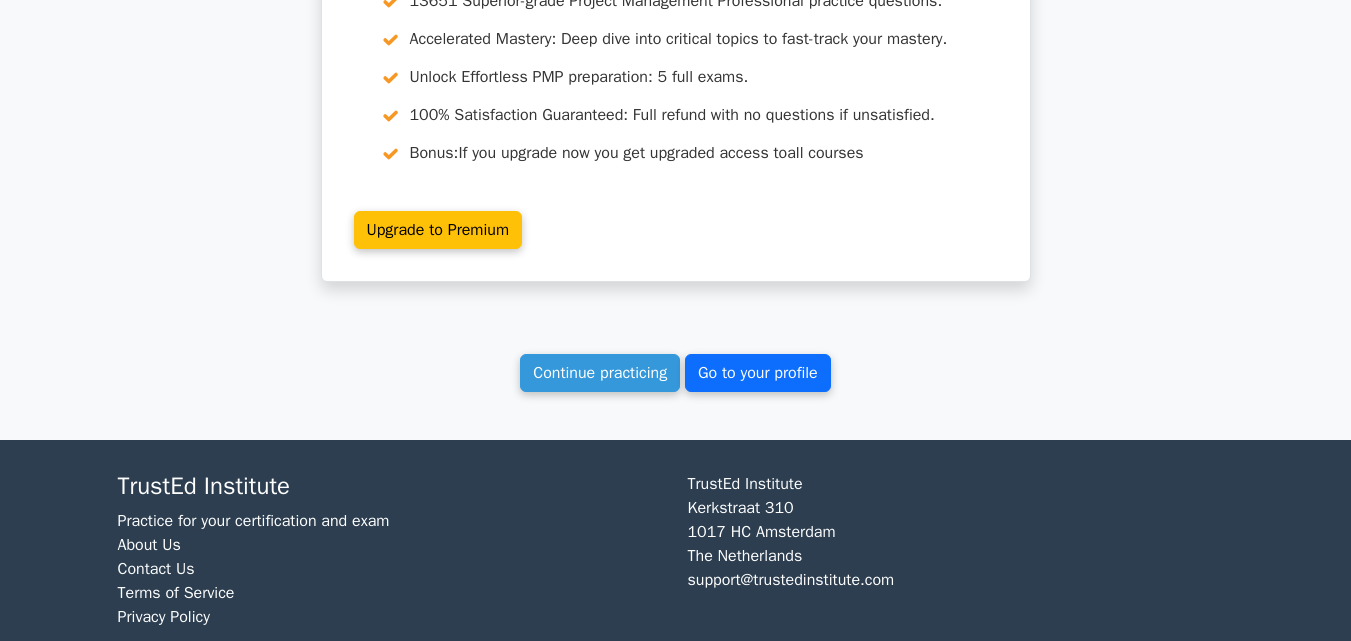 click on "Go to your profile" at bounding box center [758, 373] 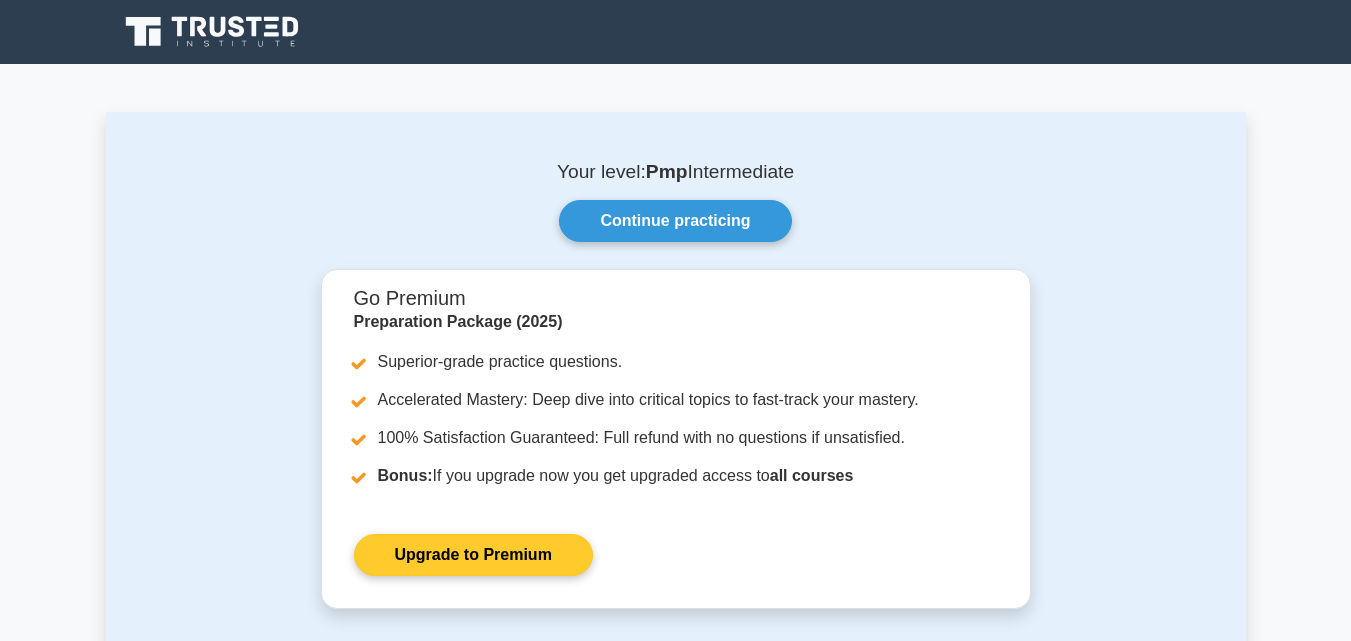 scroll, scrollTop: 0, scrollLeft: 0, axis: both 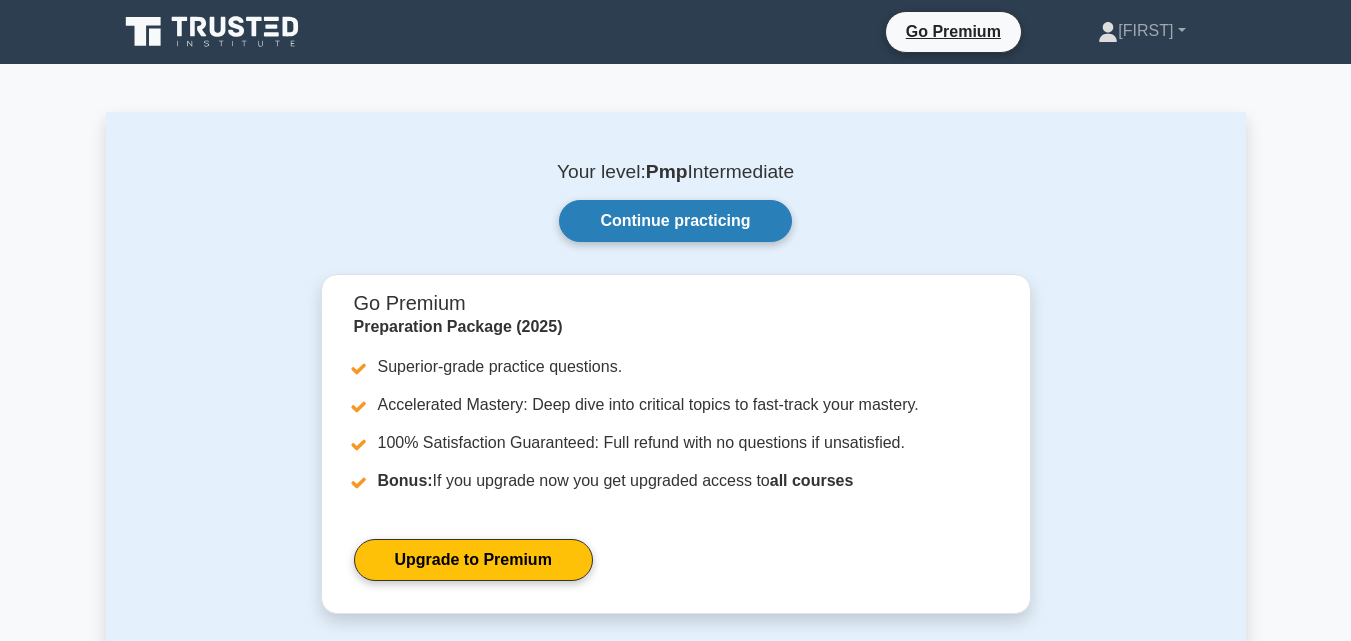 click on "Continue practicing" at bounding box center [675, 221] 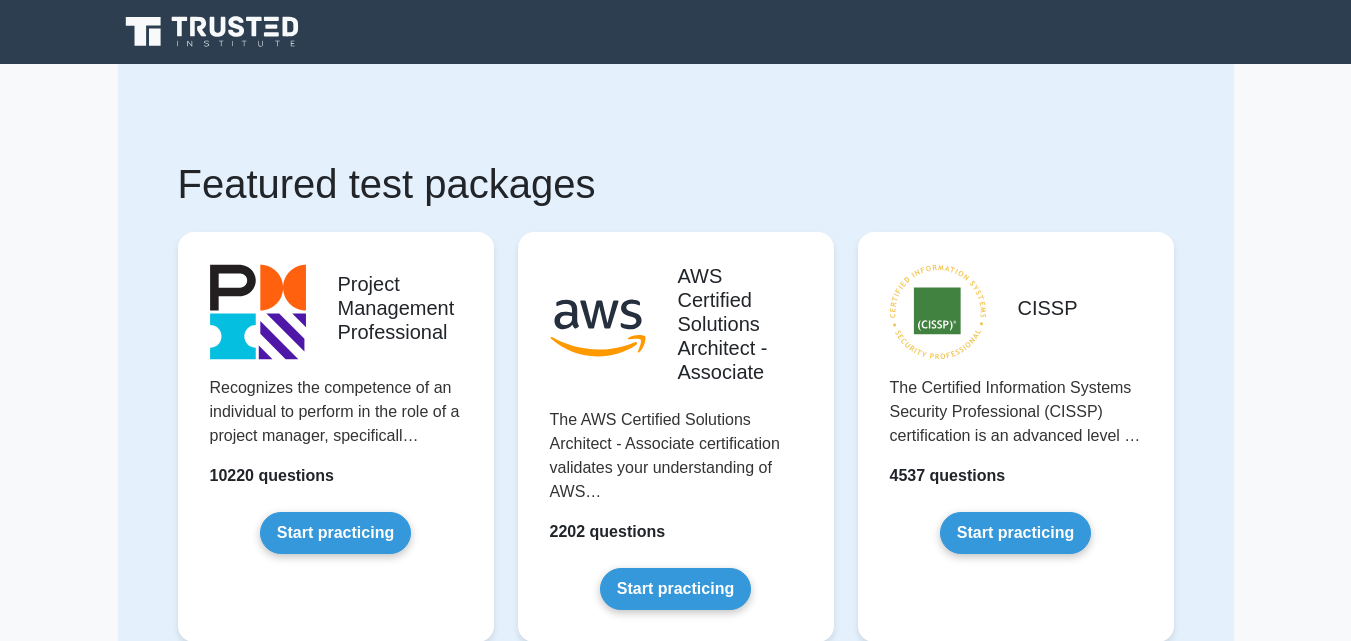 scroll, scrollTop: 0, scrollLeft: 0, axis: both 